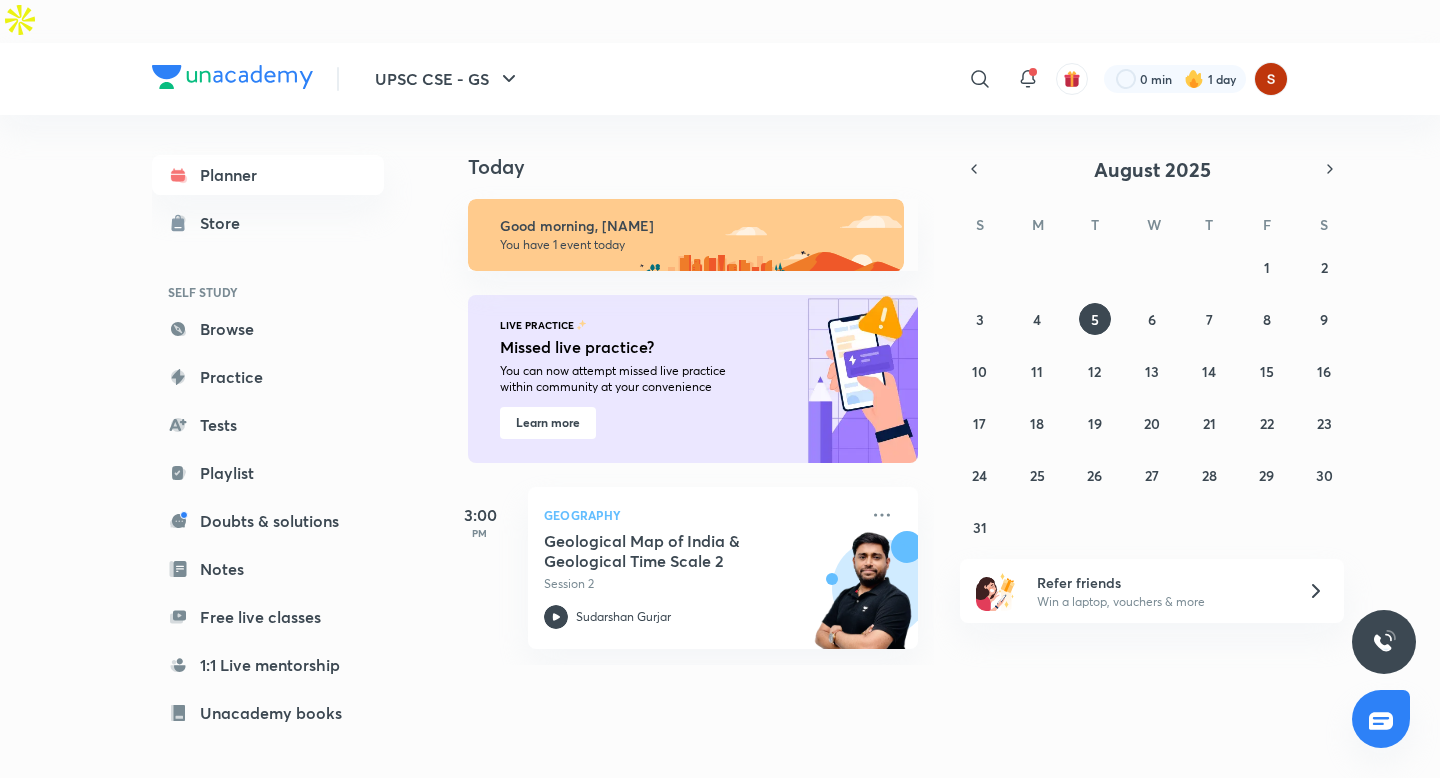 scroll, scrollTop: 0, scrollLeft: 0, axis: both 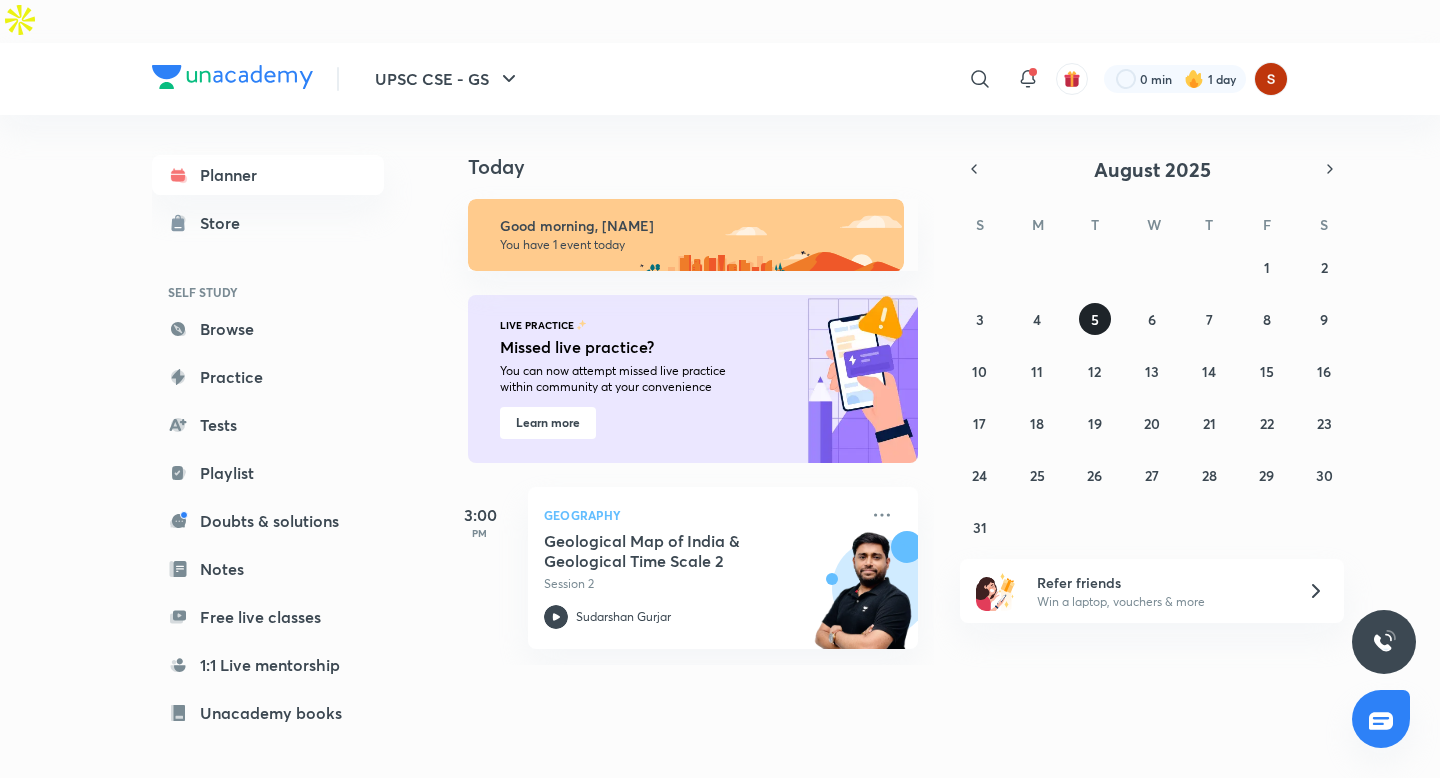 click on "5" at bounding box center (1095, 319) 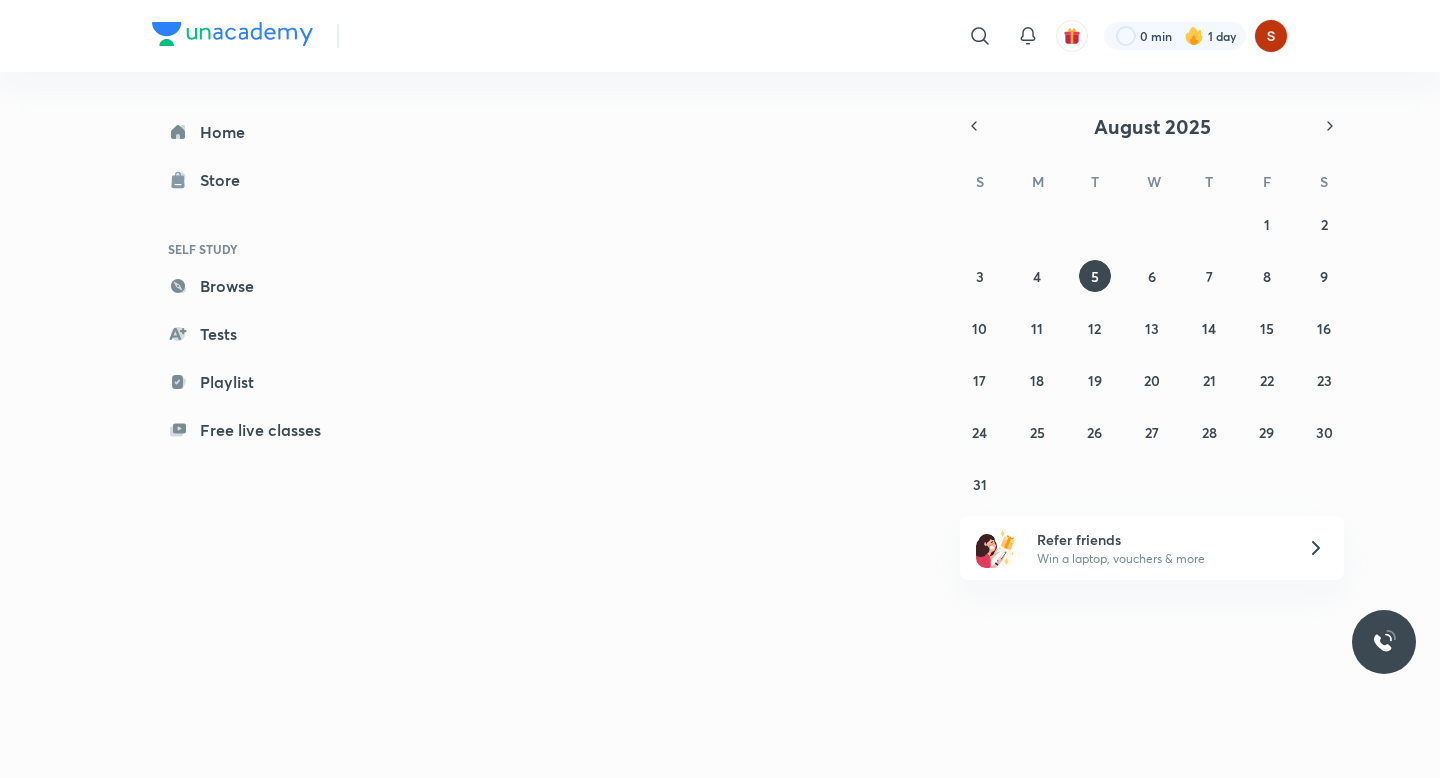 scroll, scrollTop: 0, scrollLeft: 0, axis: both 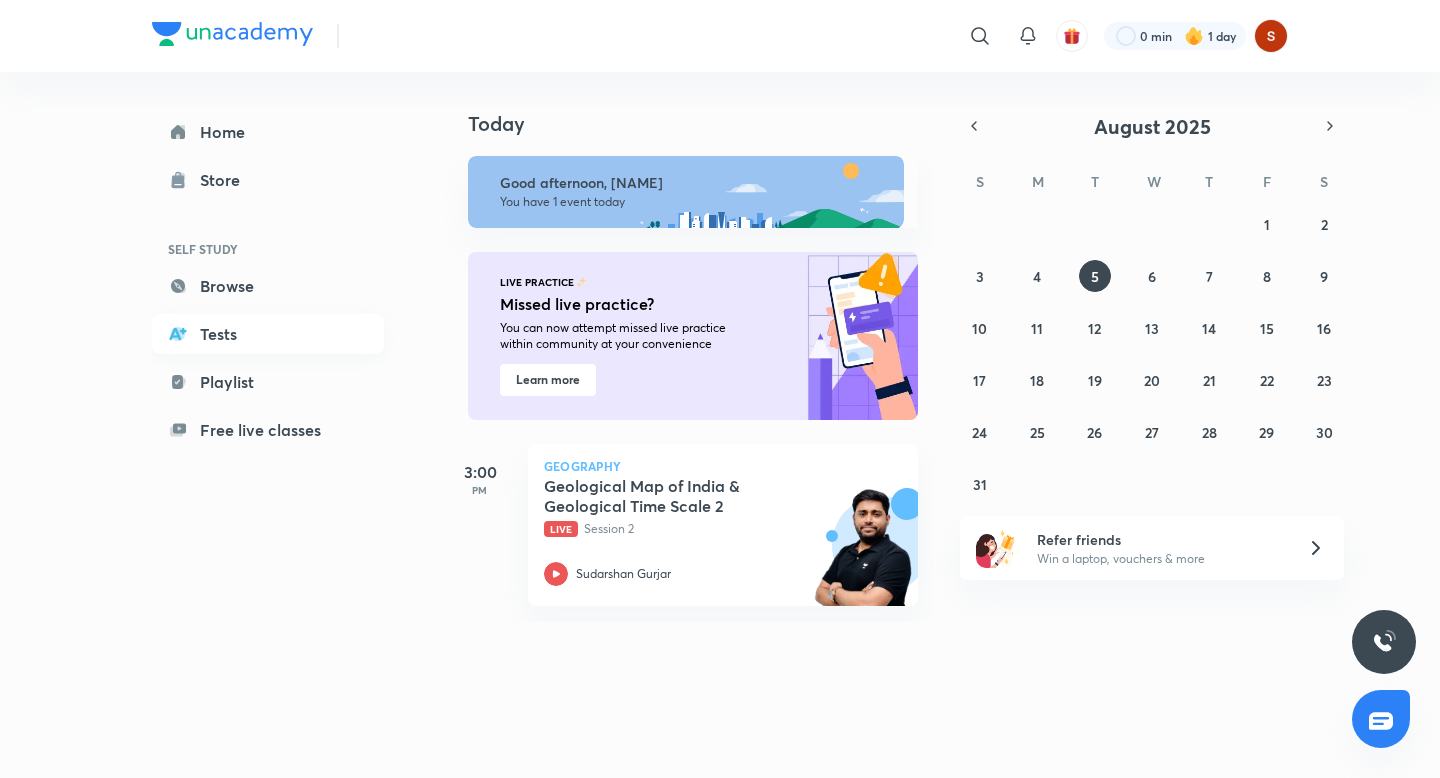click on "Choose Your Goal ​ 0 min 1 day Home Store SELF STUDY Browse Tests Playlist Free live classes Today Today Good afternoon, [NAME] You have 1 event today LIVE PRACTICE Missed live practice? You can now attempt missed live practice within community at your convenience Learn more 3:00 PM Geography Geological Map of [COUNTRY] ​ 2025 S M T W T F S 27 28 29 30 31 1 2 3 4 5 6 7 8 9 10 11 12 13 14 15 16 17 18 19 20 21 22 23 24 25 26 27 28 29 30 31 1 2 3 4 5 6 Refer friends Win a laptop, vouchers ​ more" at bounding box center (720, 389) 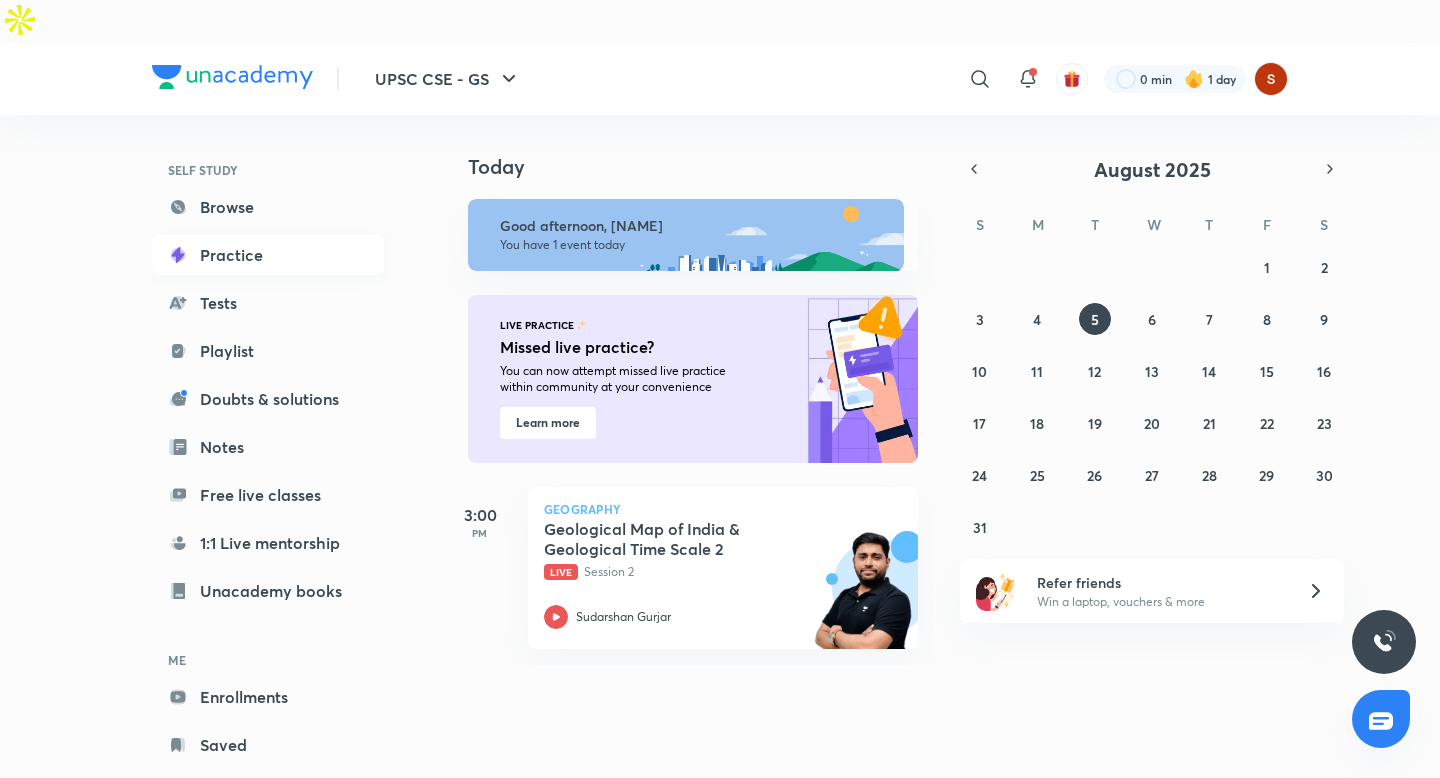 scroll, scrollTop: 0, scrollLeft: 0, axis: both 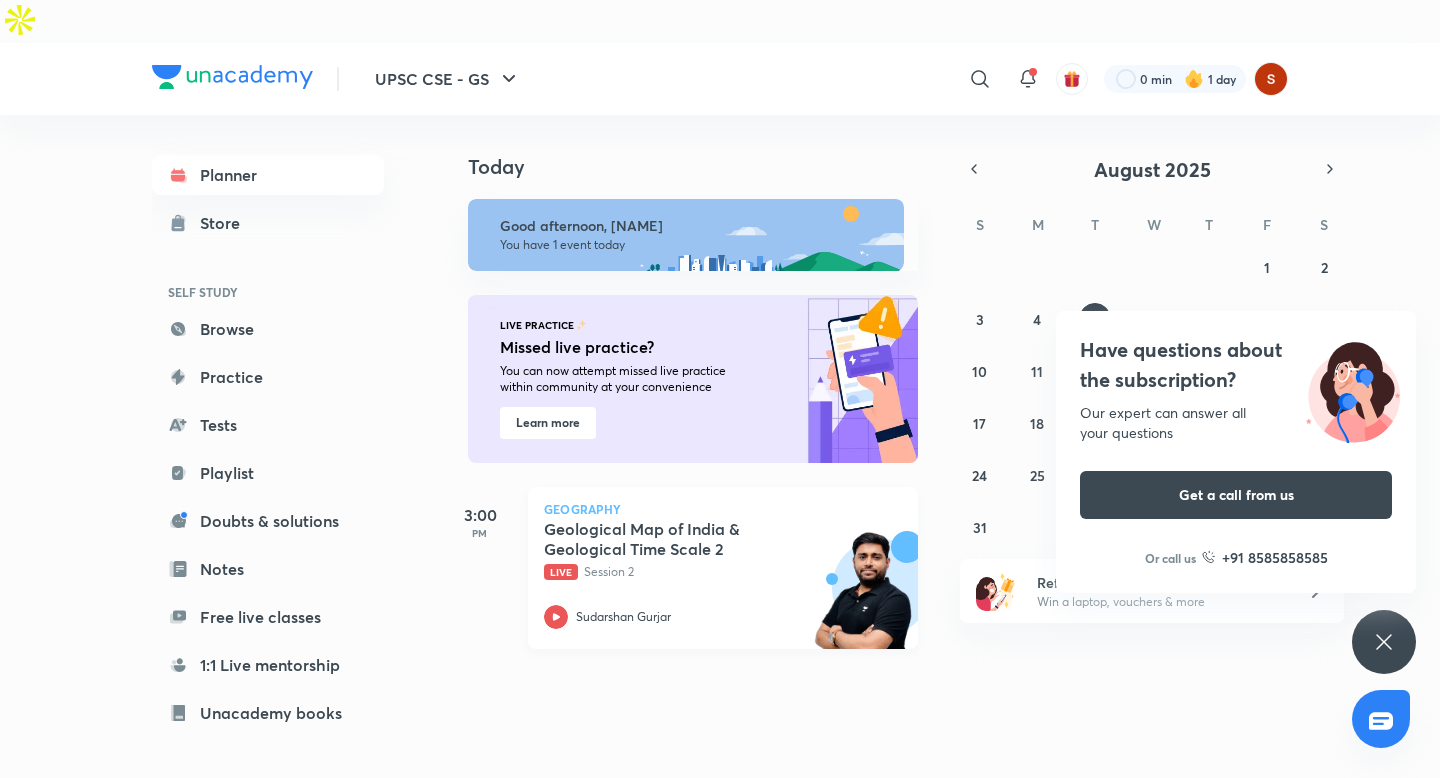click on "Geography Geological Map of [COUNTRY] ​ Live Session 2 [LAST]" at bounding box center [723, 568] 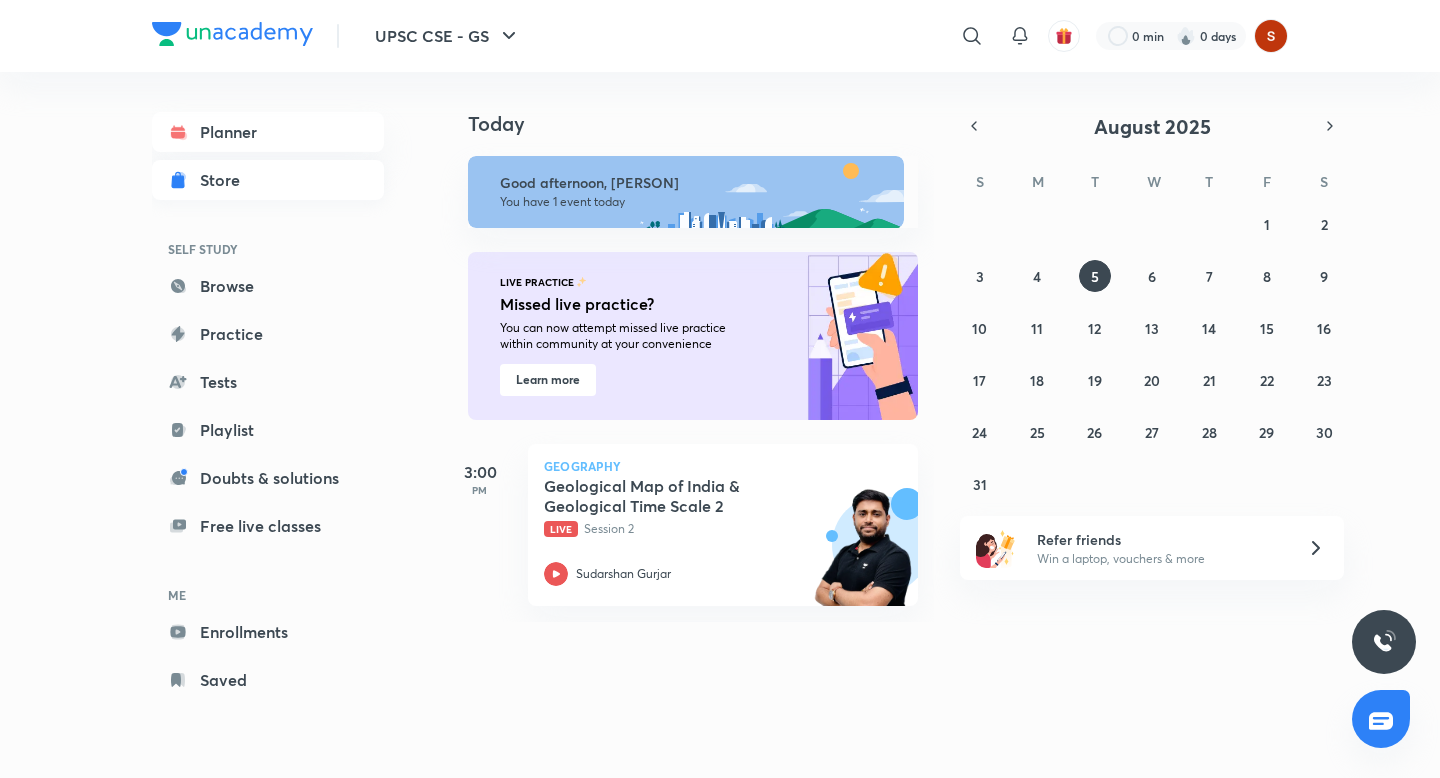 scroll, scrollTop: 0, scrollLeft: 0, axis: both 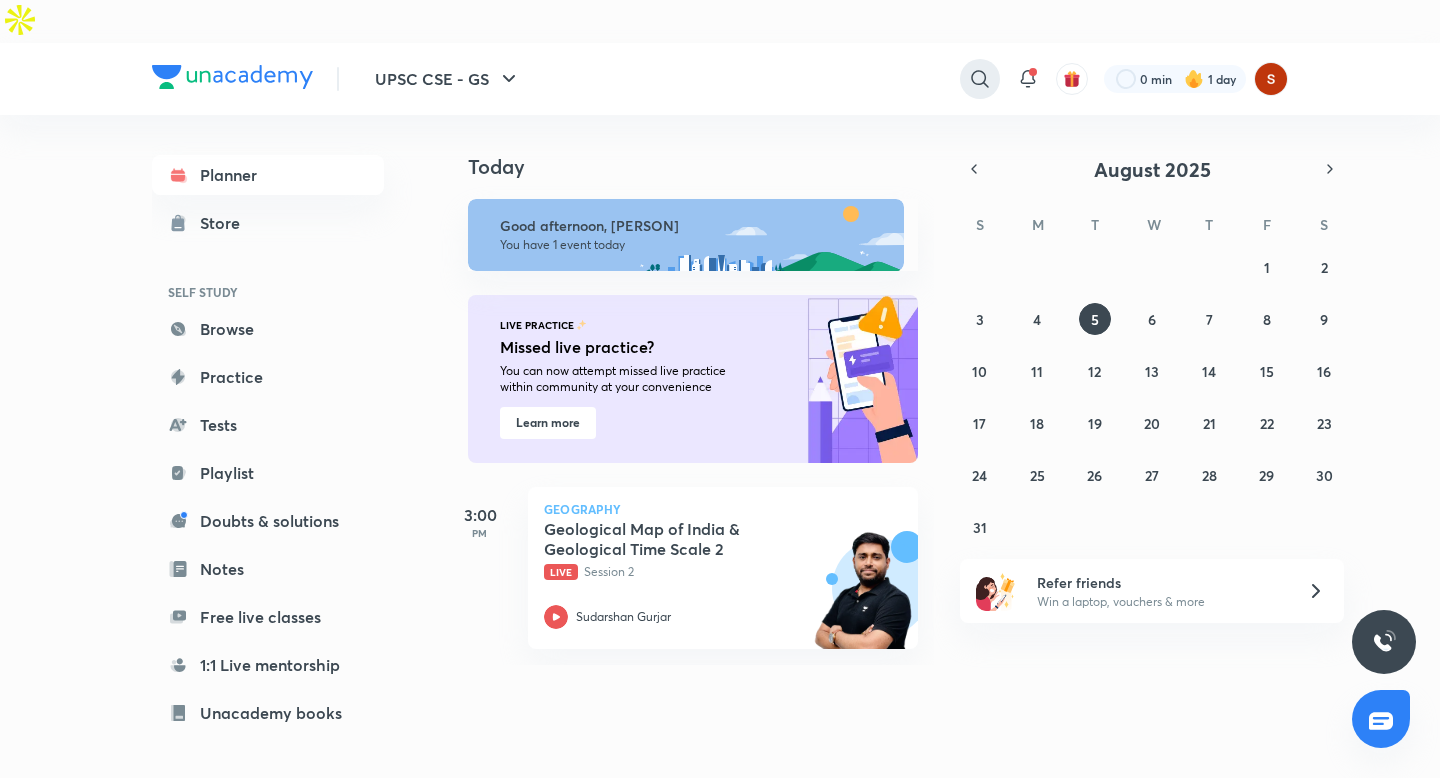 click 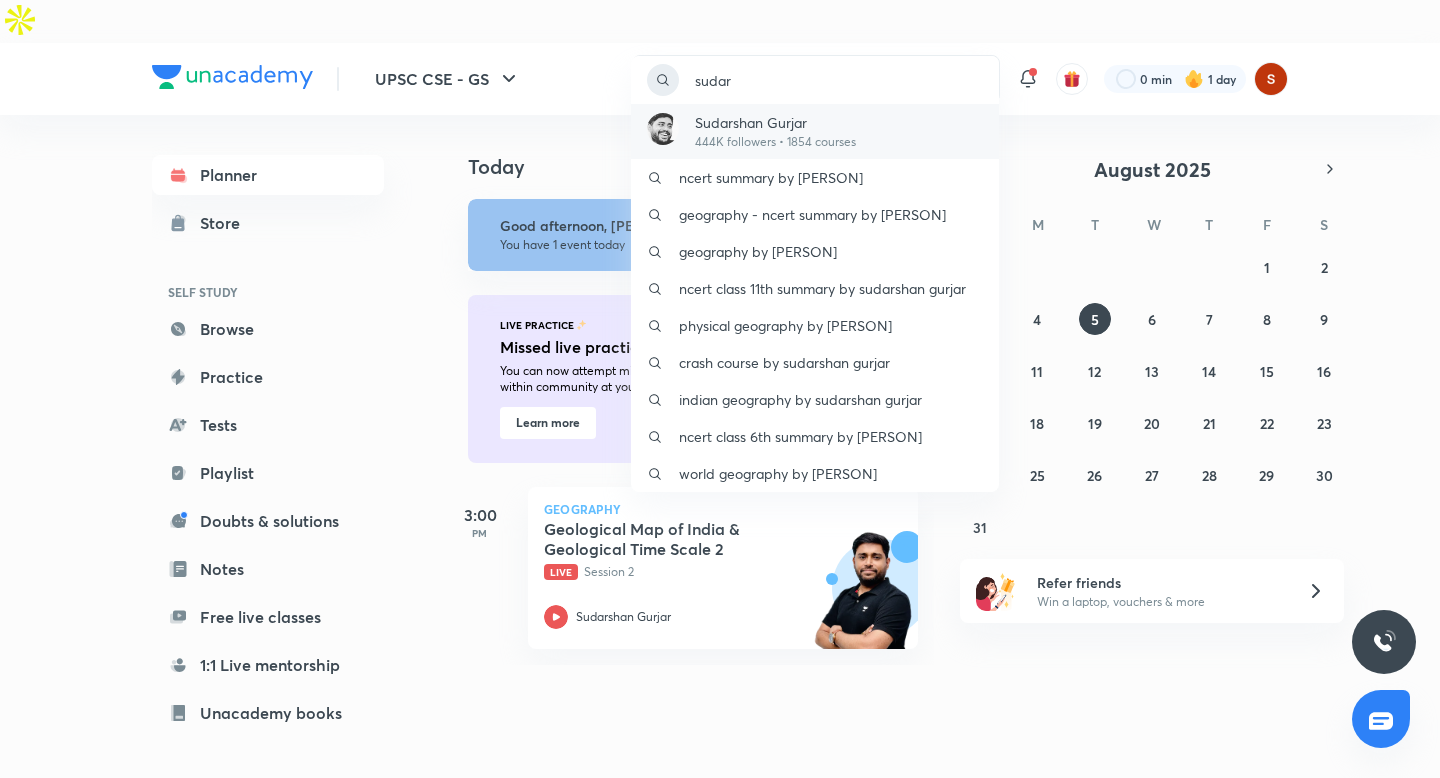 type on "sudar" 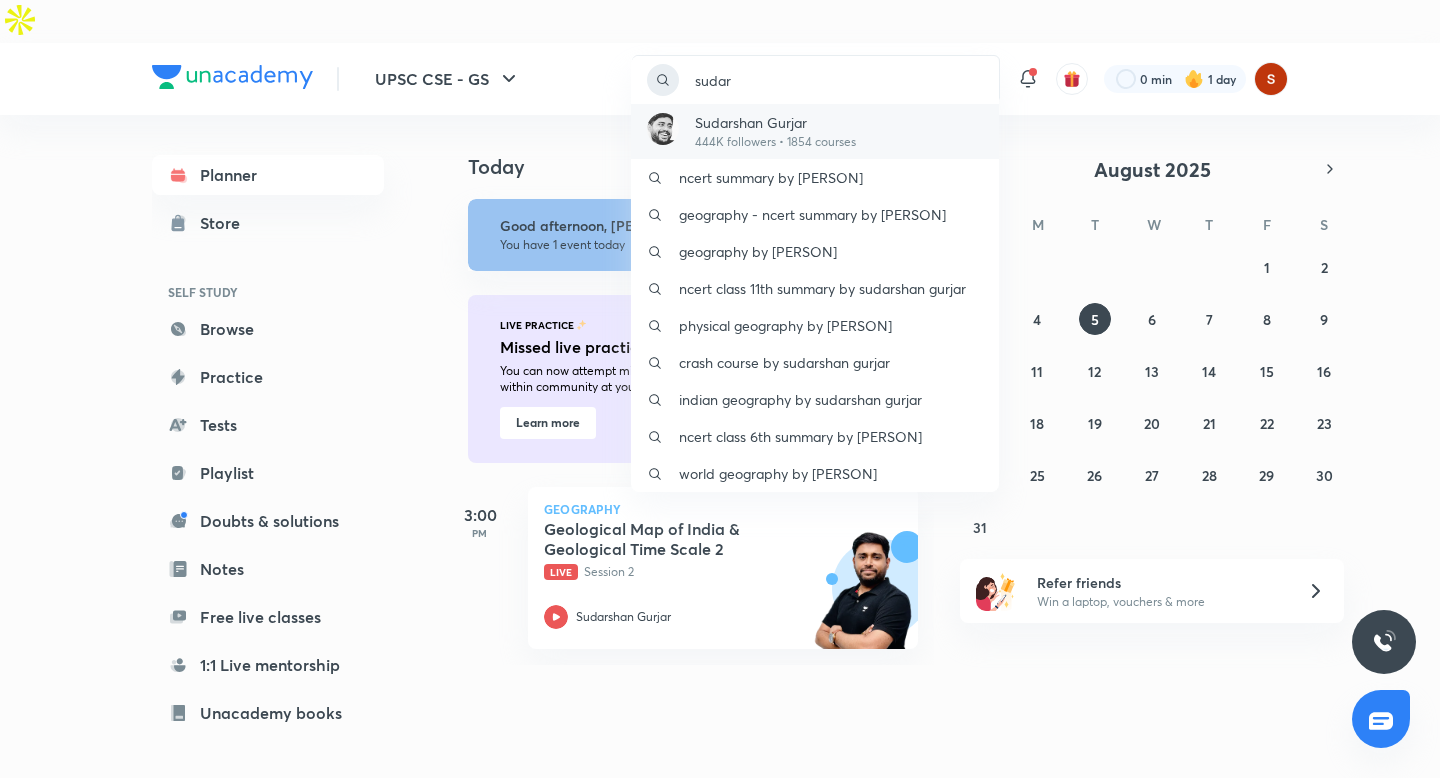 click on "[PERSON] 444K followers • 1854 courses" at bounding box center (815, 131) 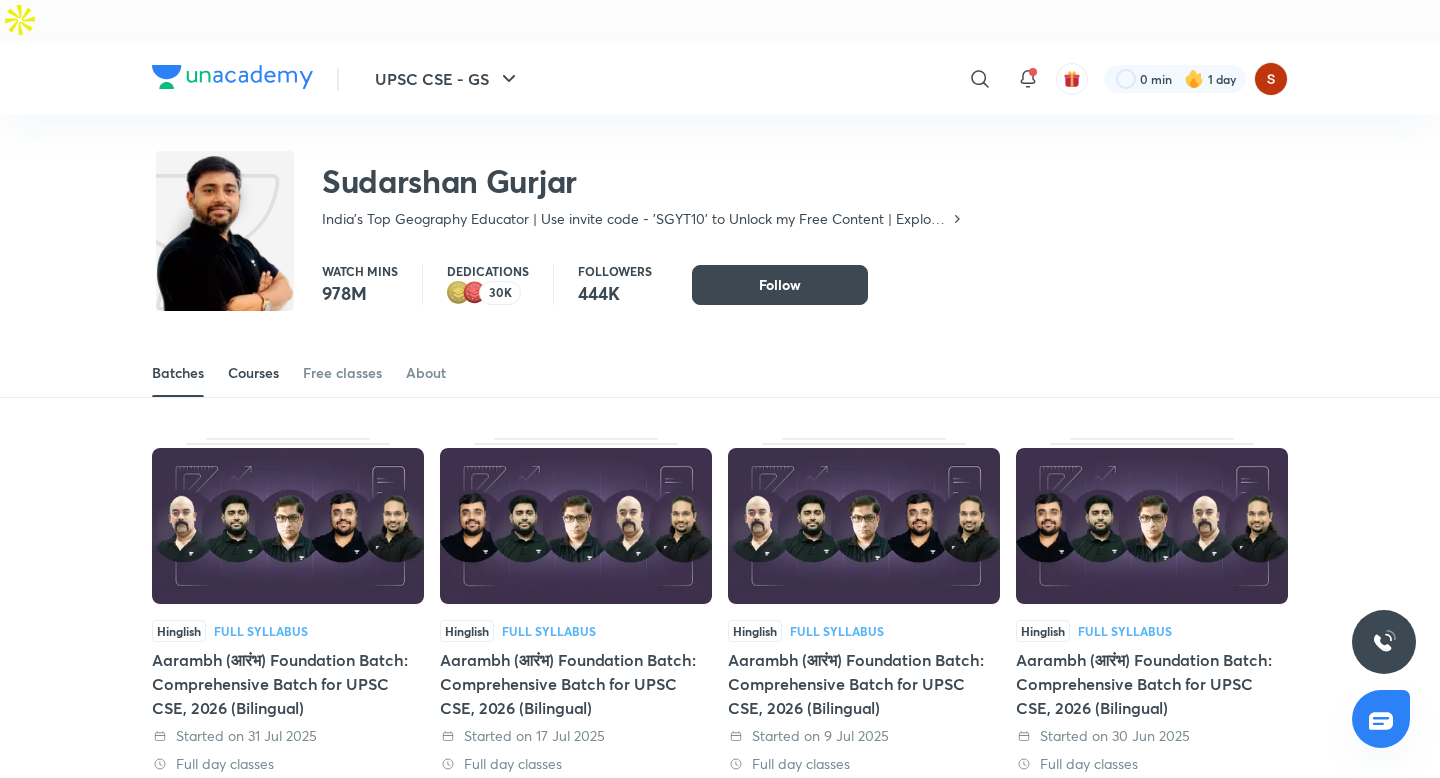 click on "Courses" at bounding box center [253, 373] 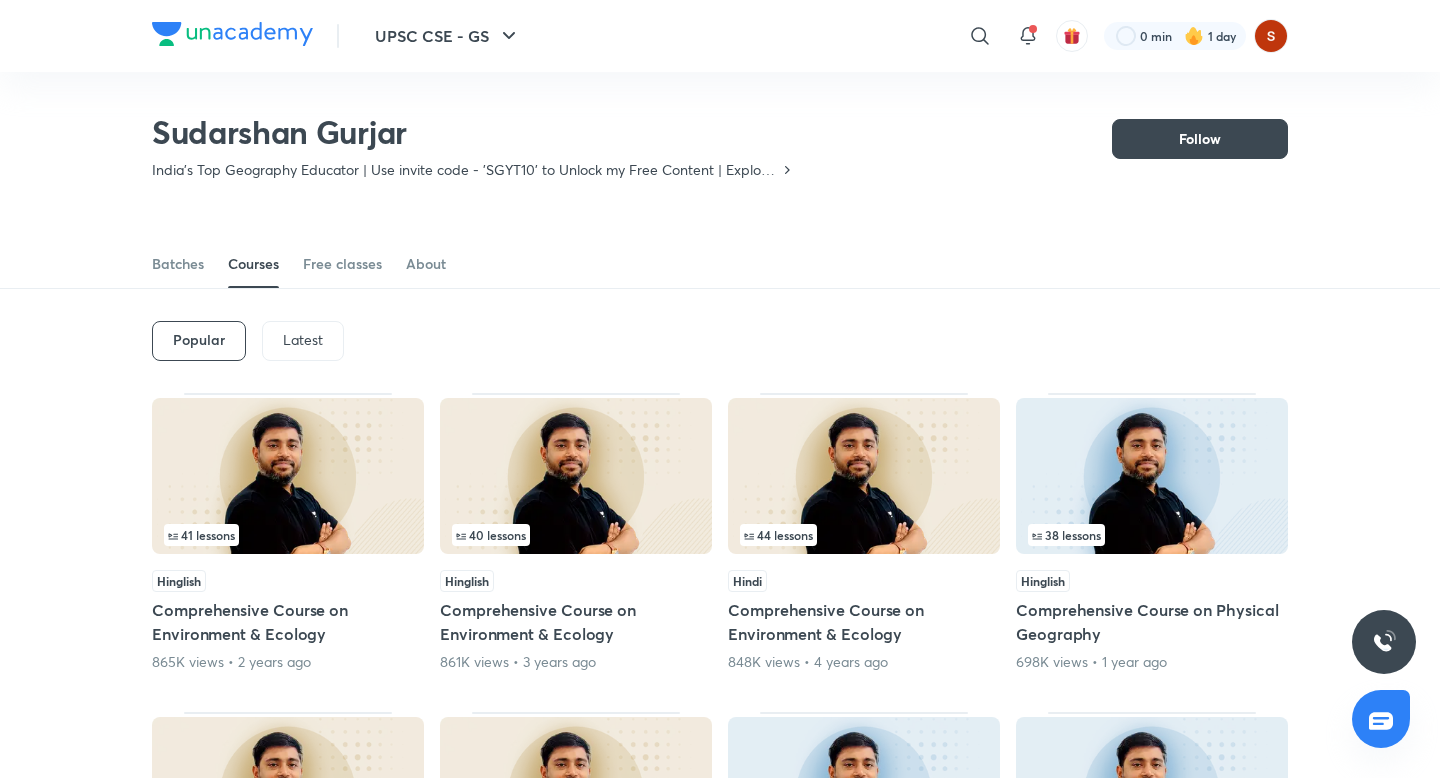 scroll, scrollTop: 0, scrollLeft: 0, axis: both 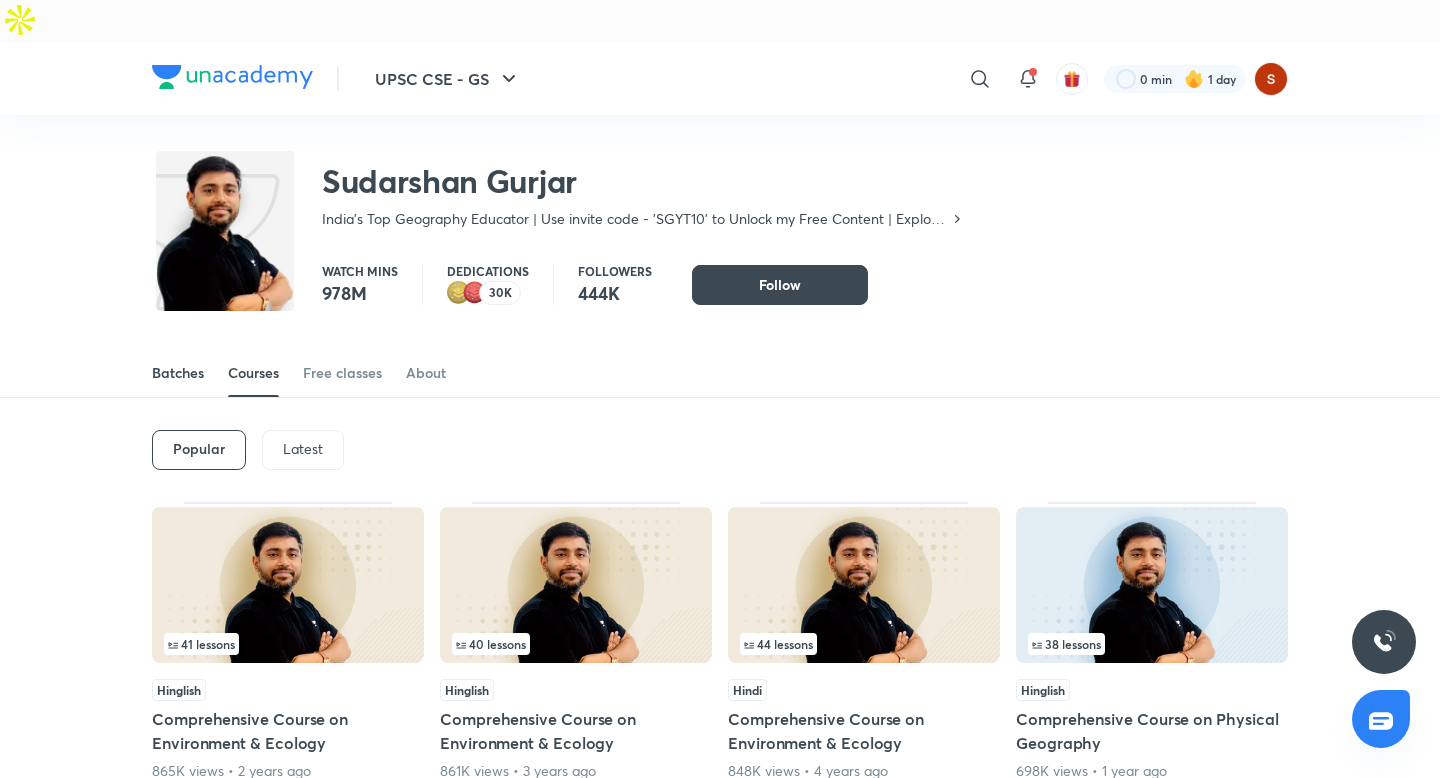 click on "Batches" at bounding box center [178, 373] 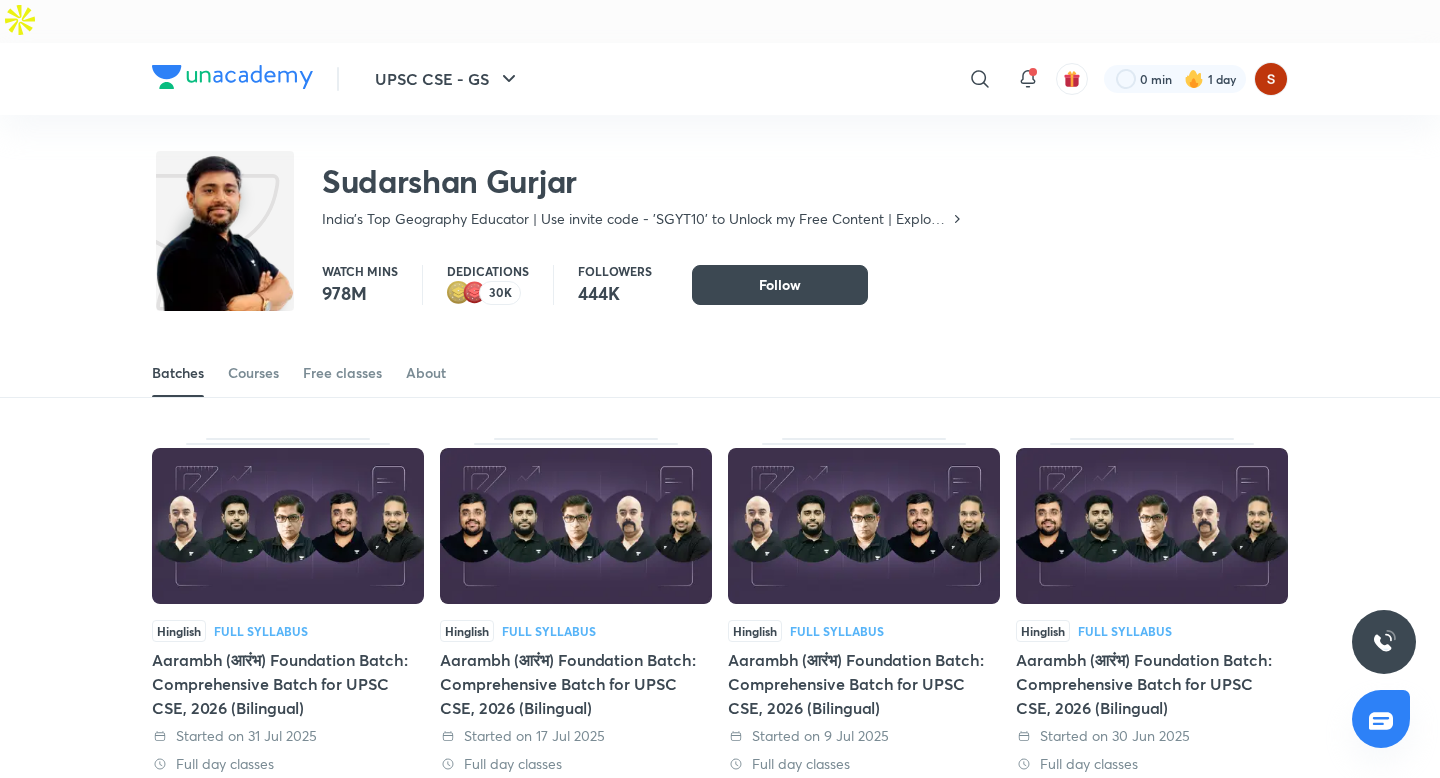click on "Batches Courses Free classes About" at bounding box center [720, 351] 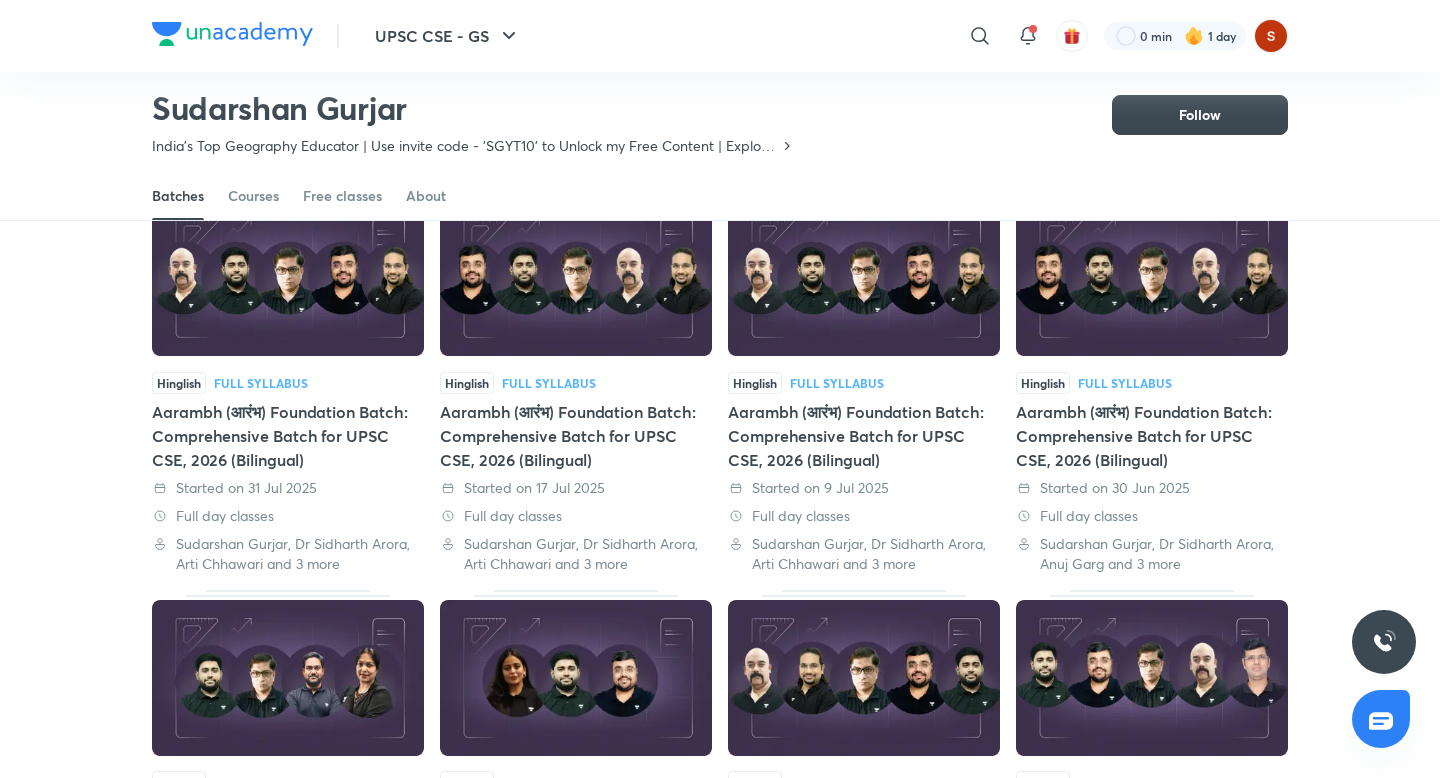 scroll, scrollTop: 195, scrollLeft: 0, axis: vertical 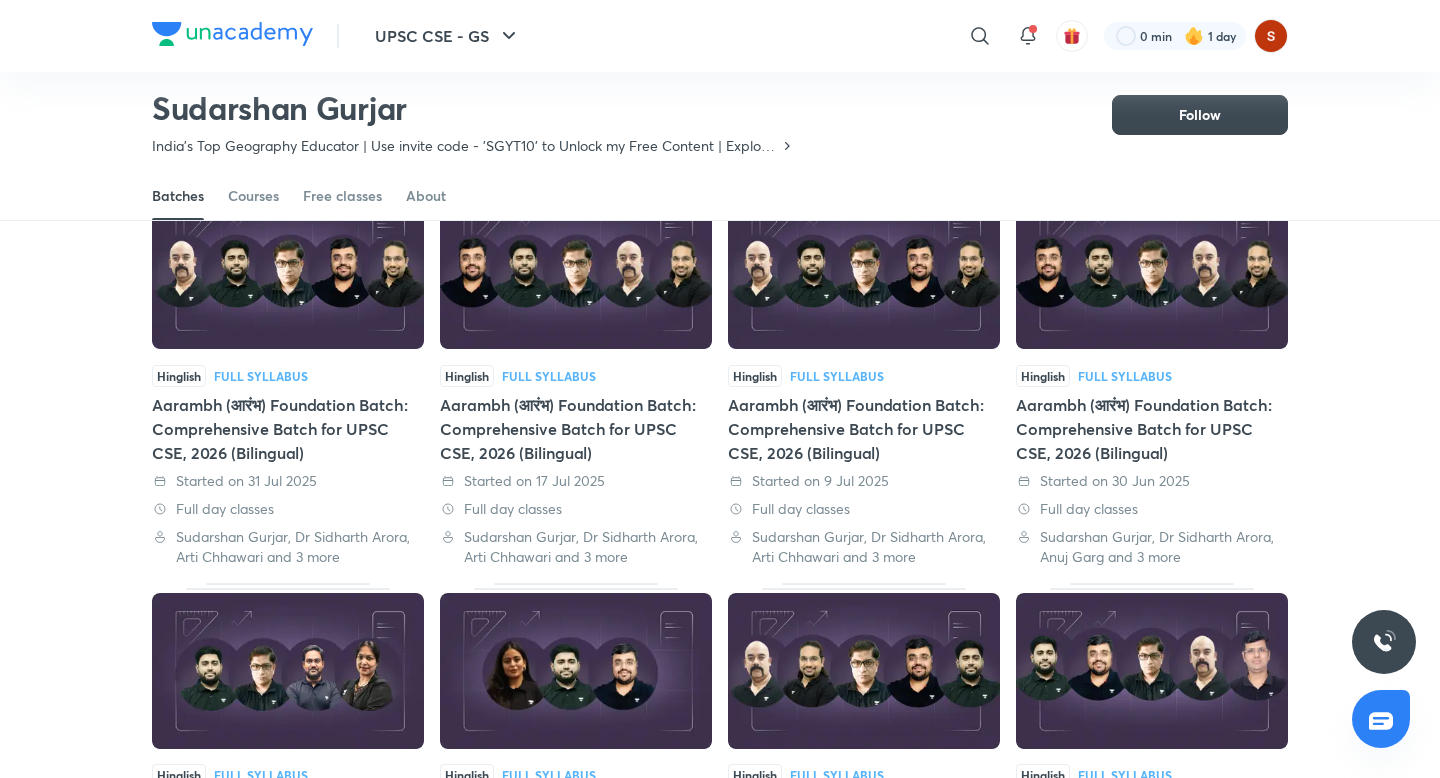 click at bounding box center (288, 271) 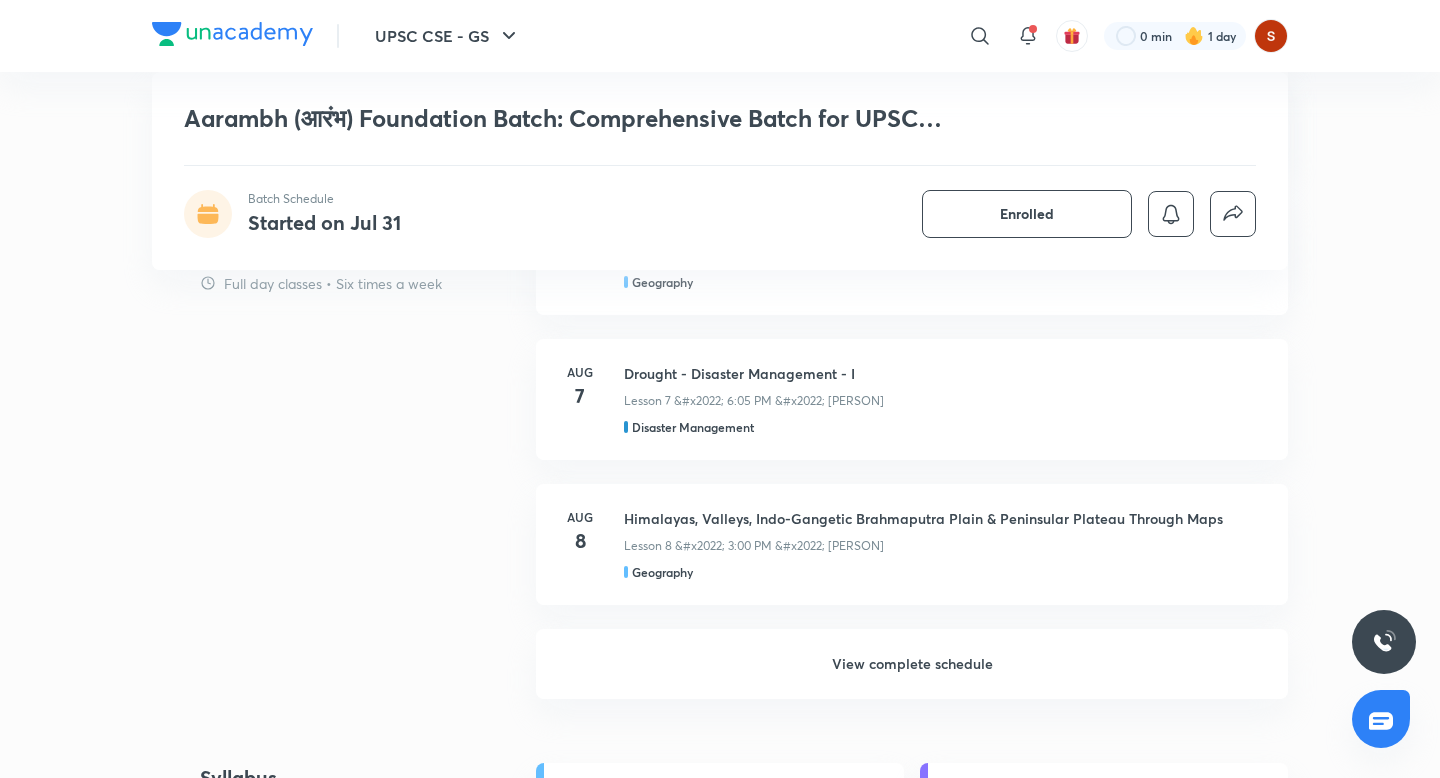 scroll, scrollTop: 1684, scrollLeft: 0, axis: vertical 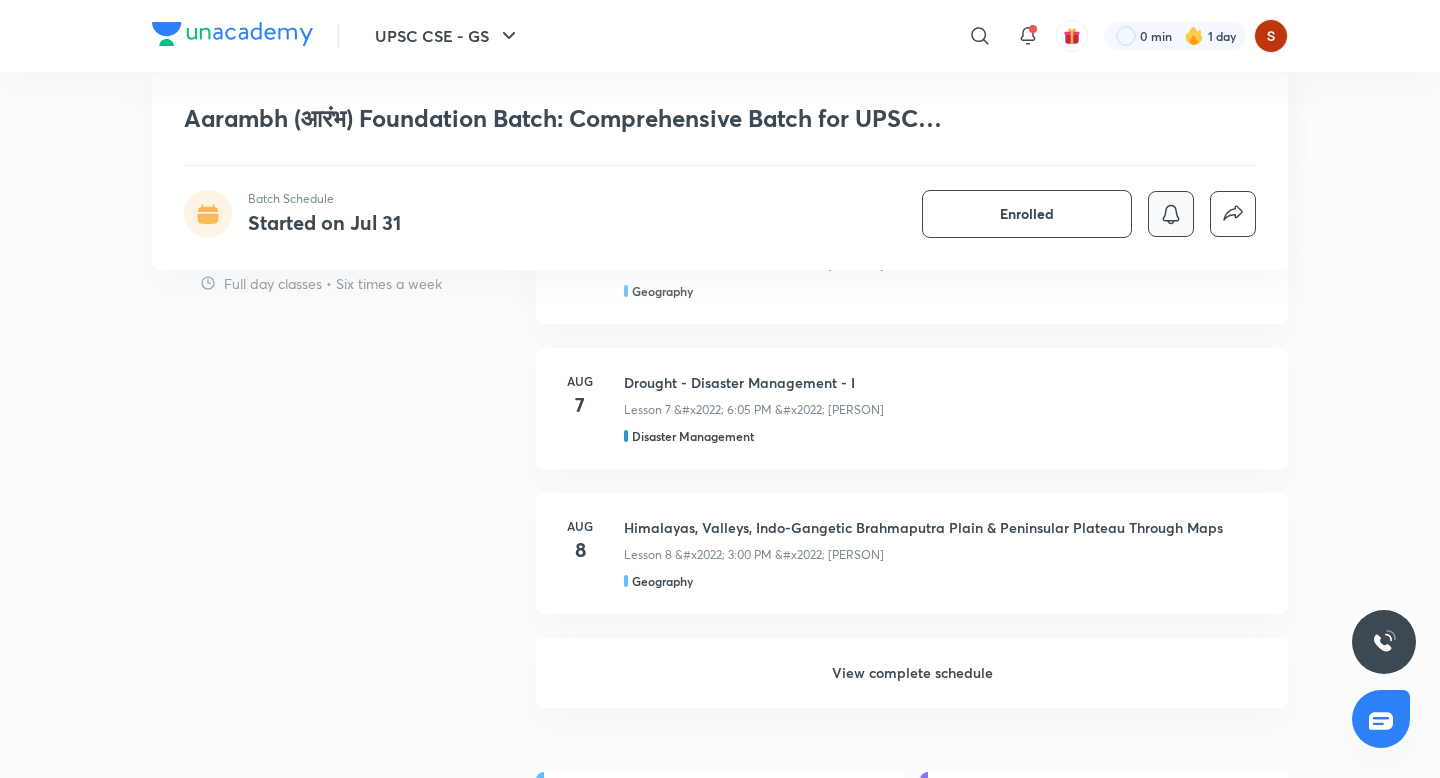 click at bounding box center (1171, 214) 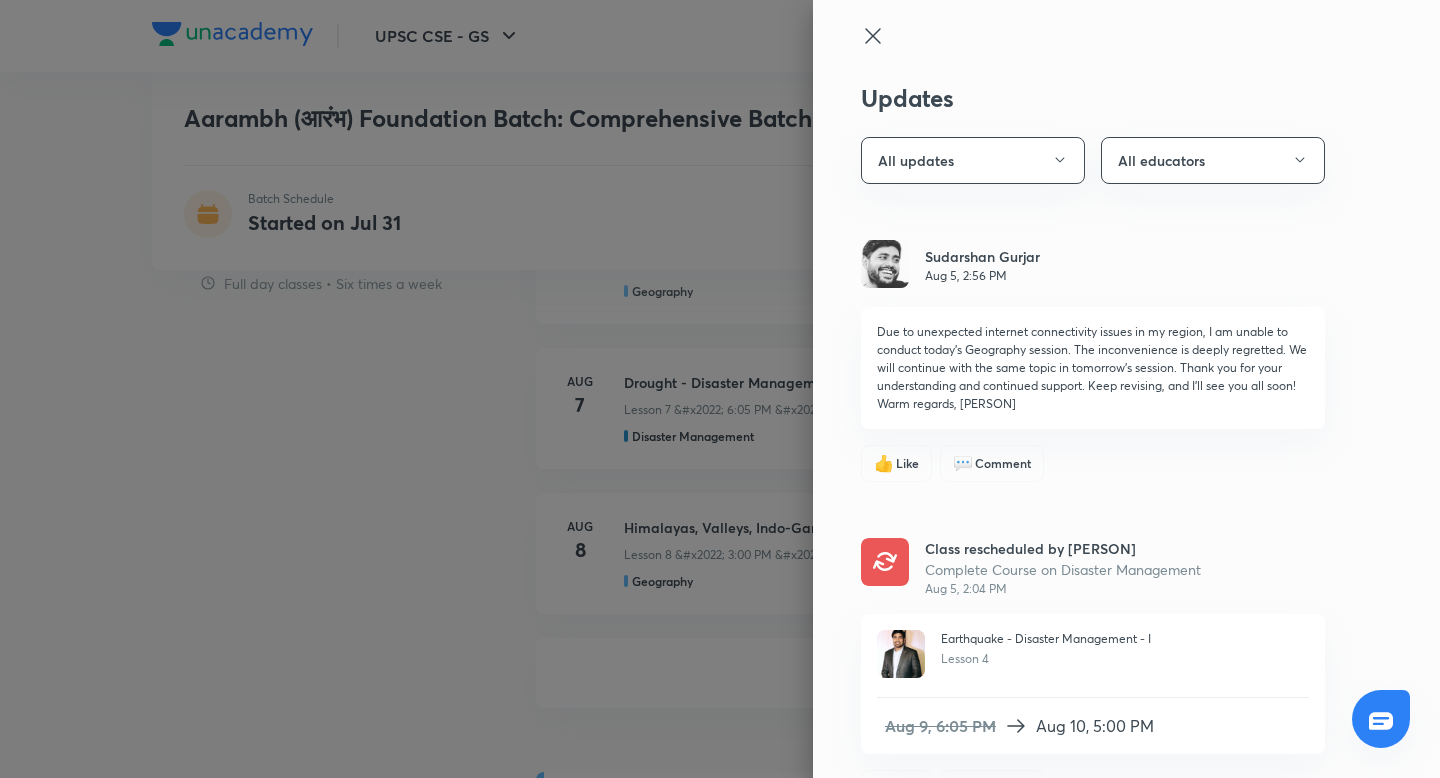 drag, startPoint x: 877, startPoint y: 327, endPoint x: 1071, endPoint y: 403, distance: 208.35547 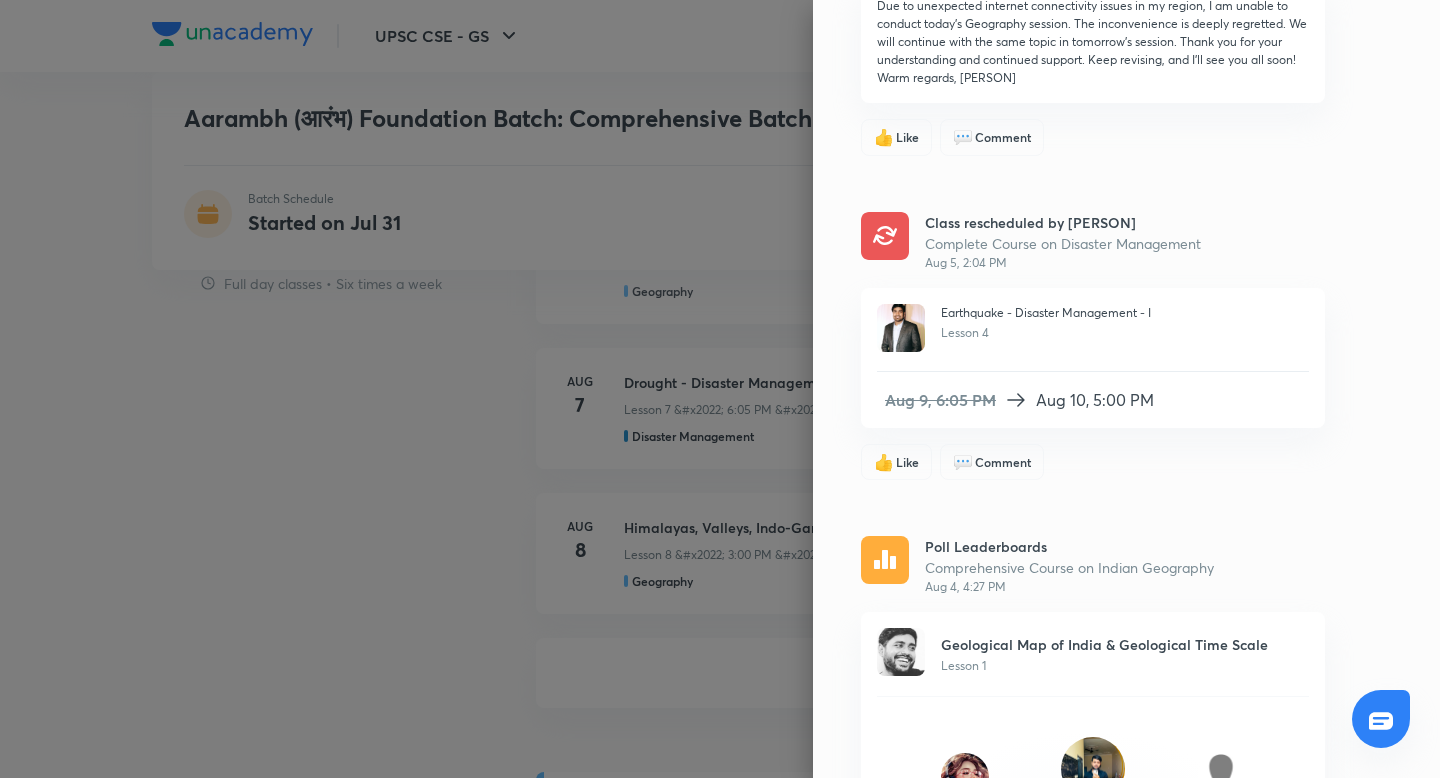 scroll, scrollTop: 0, scrollLeft: 0, axis: both 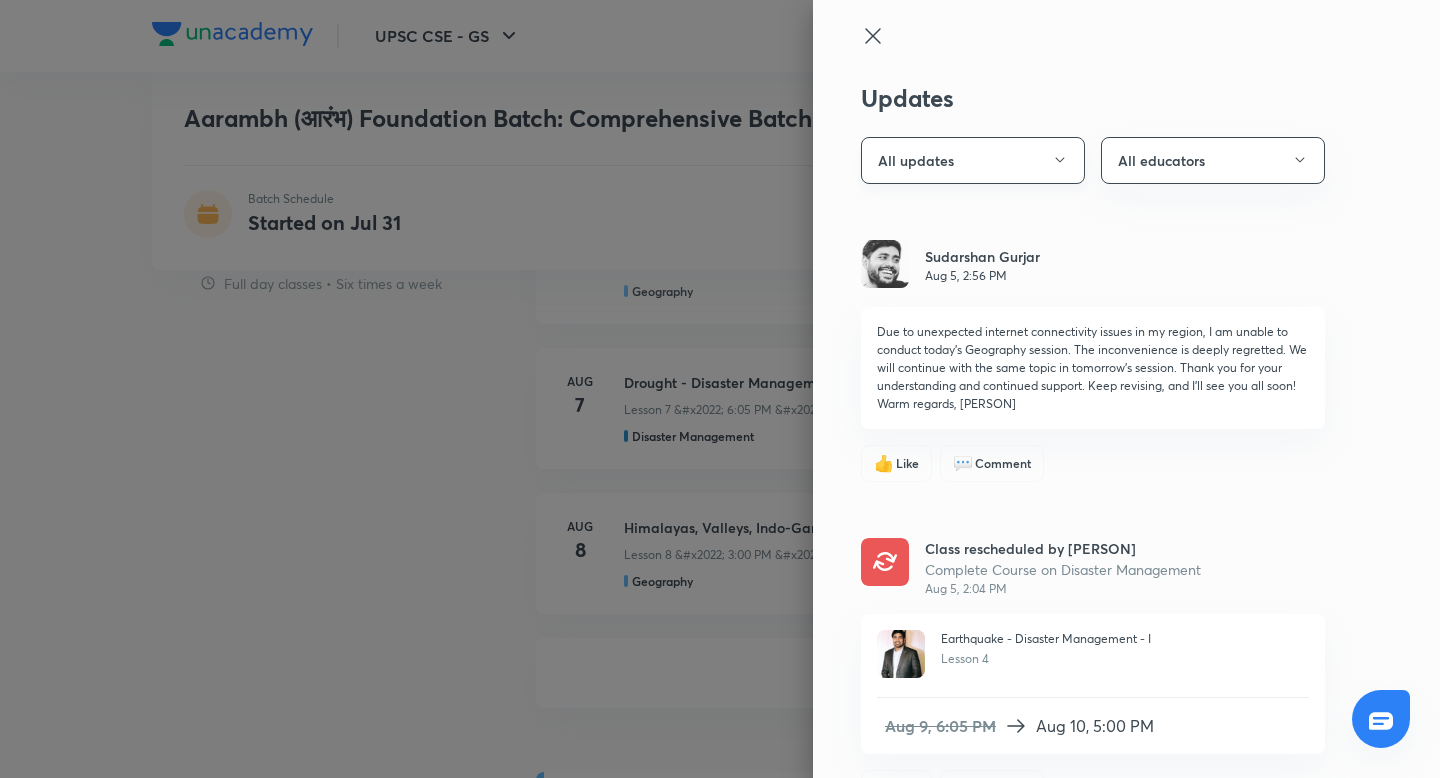 click on "All updates" at bounding box center [973, 160] 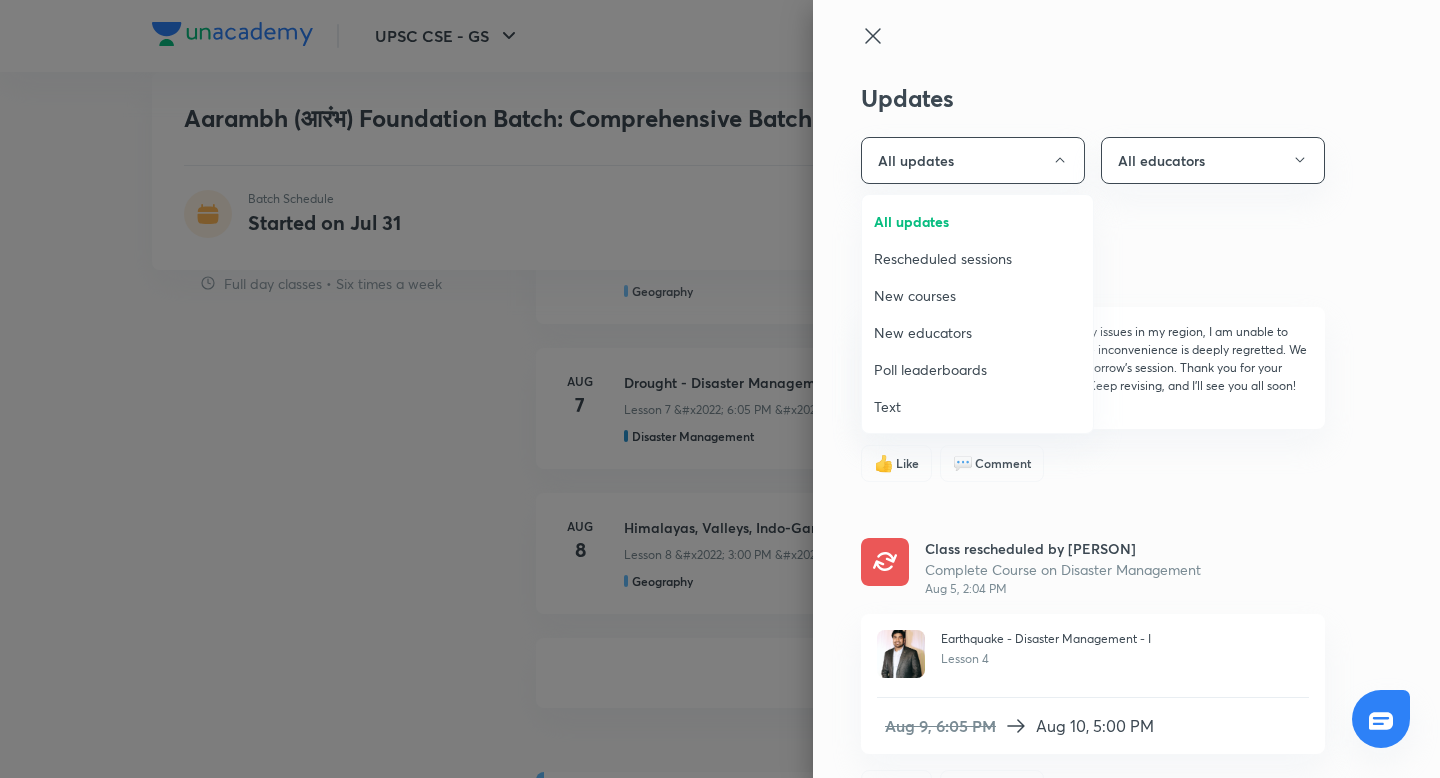 click on "All updates" at bounding box center (977, 221) 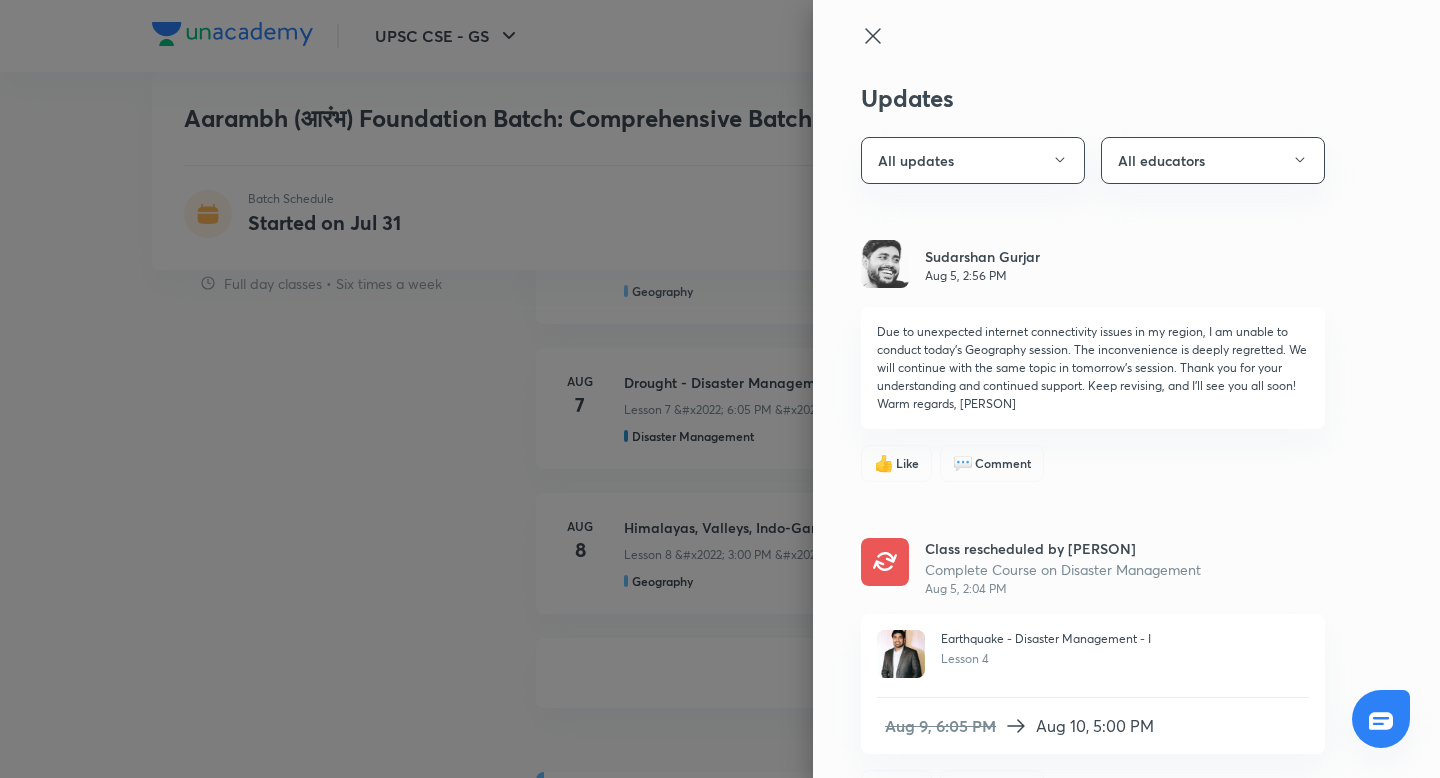 click 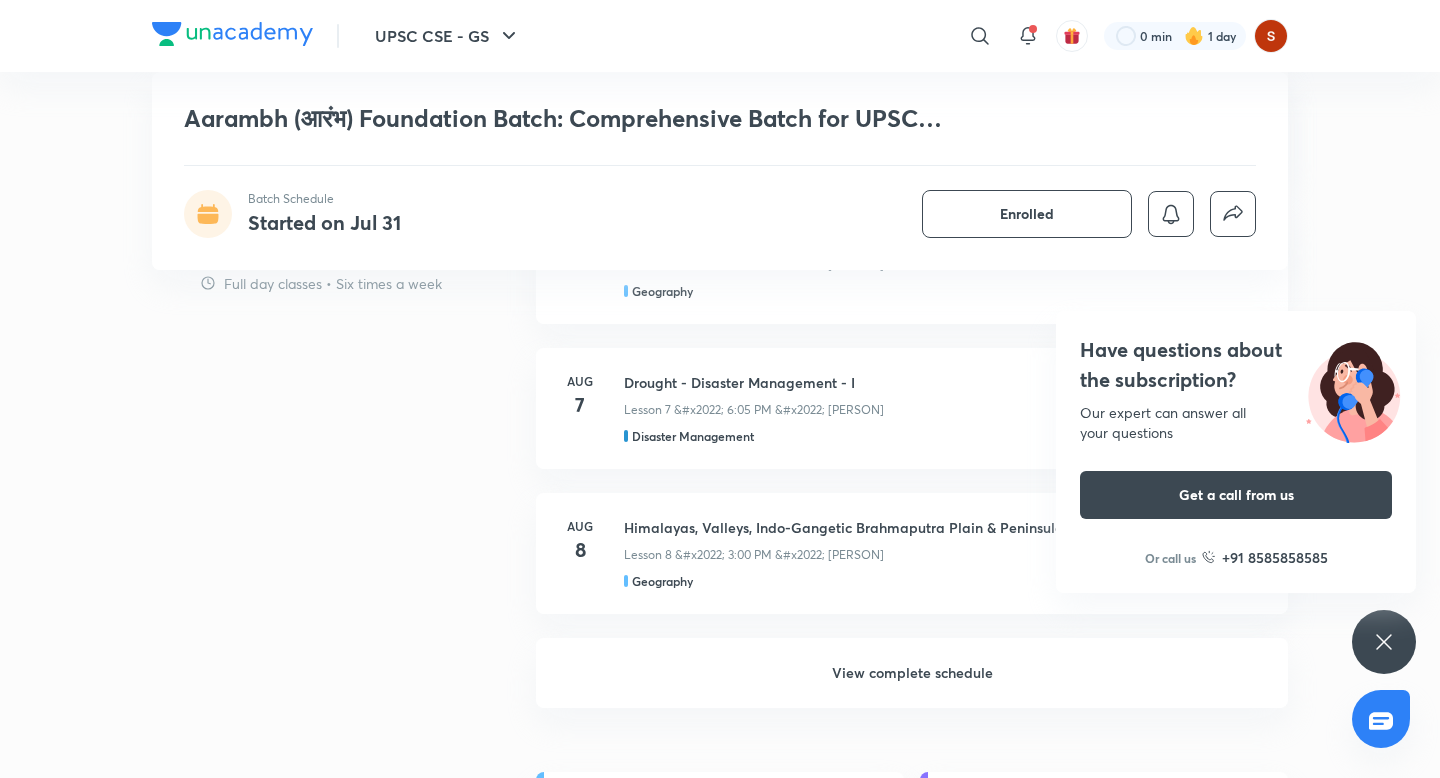 click on "UPSC CSE - GS ​ 0 min 1 day Aarambh (आरंभ) Foundation Batch: Comprehensive Batch for UPSC CSE, 2026 (Bilingual) Batch Schedule Started on Jul 31 Enrolled UPSC CSE - GS Plus Batches हिN Full Syllabus Batch Aarambh (आरंभ) Foundation Batch: Comprehensive Batch for UPSC CSE, 2026 (Bilingual) • [PERSON], [PERSON] and 4 more In this Foundation batch, the top Educators will cover important concepts for Prelims and Mains. This batch is very beneficial for aspirants preparing for UPSC CSE 2026. Learners at any stage of their preparation will also be benefited from the batch. The batch will be for 10 months and 20+ courses will be added to the batch. The lessons will be delivered in Hindi and English and the notes for the same will be provided in English. This batch w... Read more Batch Schedule Started on Jul 31 Enrolled Demo classes
Watch free classes by the educators of this batch
564 Hinglish Optional Courses How to Choose Optional : Why to Choose Geography as Optional
9.1K" at bounding box center [720, 1437] 